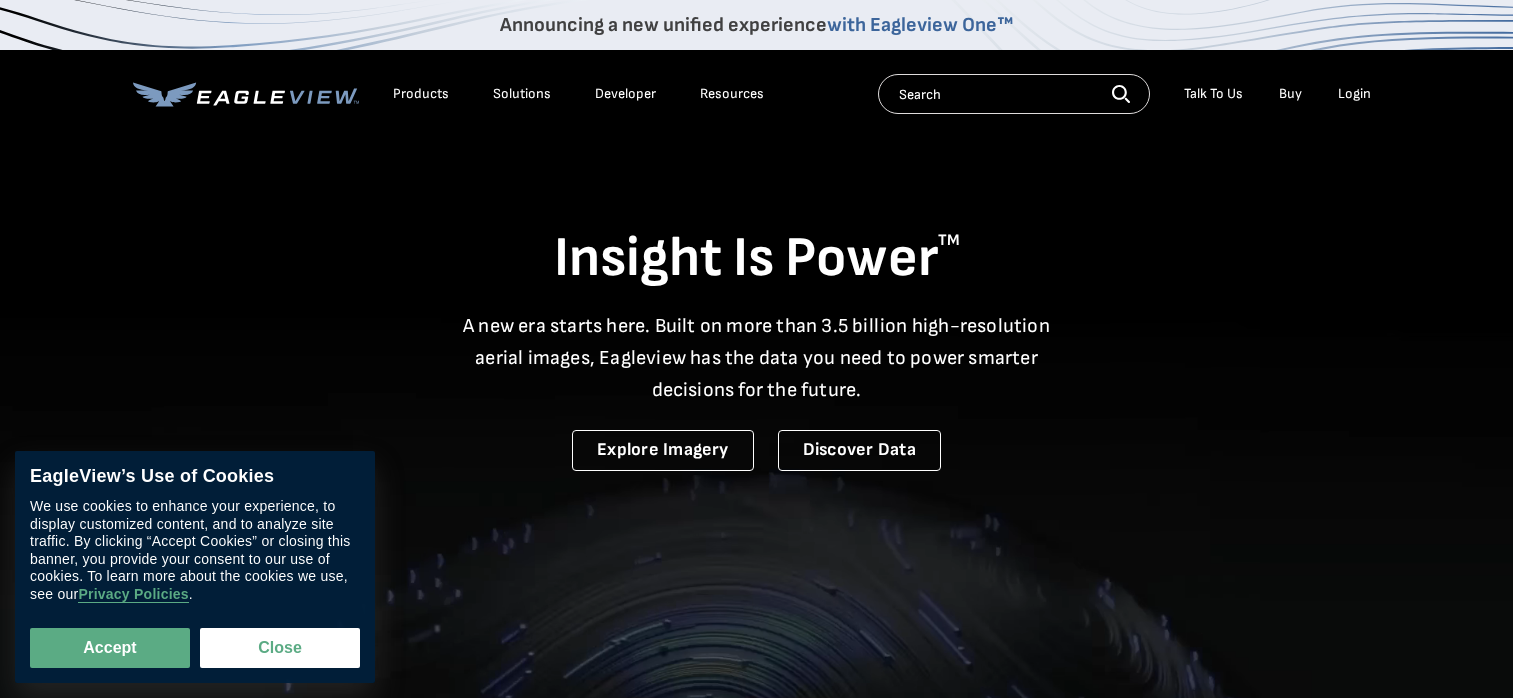 scroll, scrollTop: 0, scrollLeft: 0, axis: both 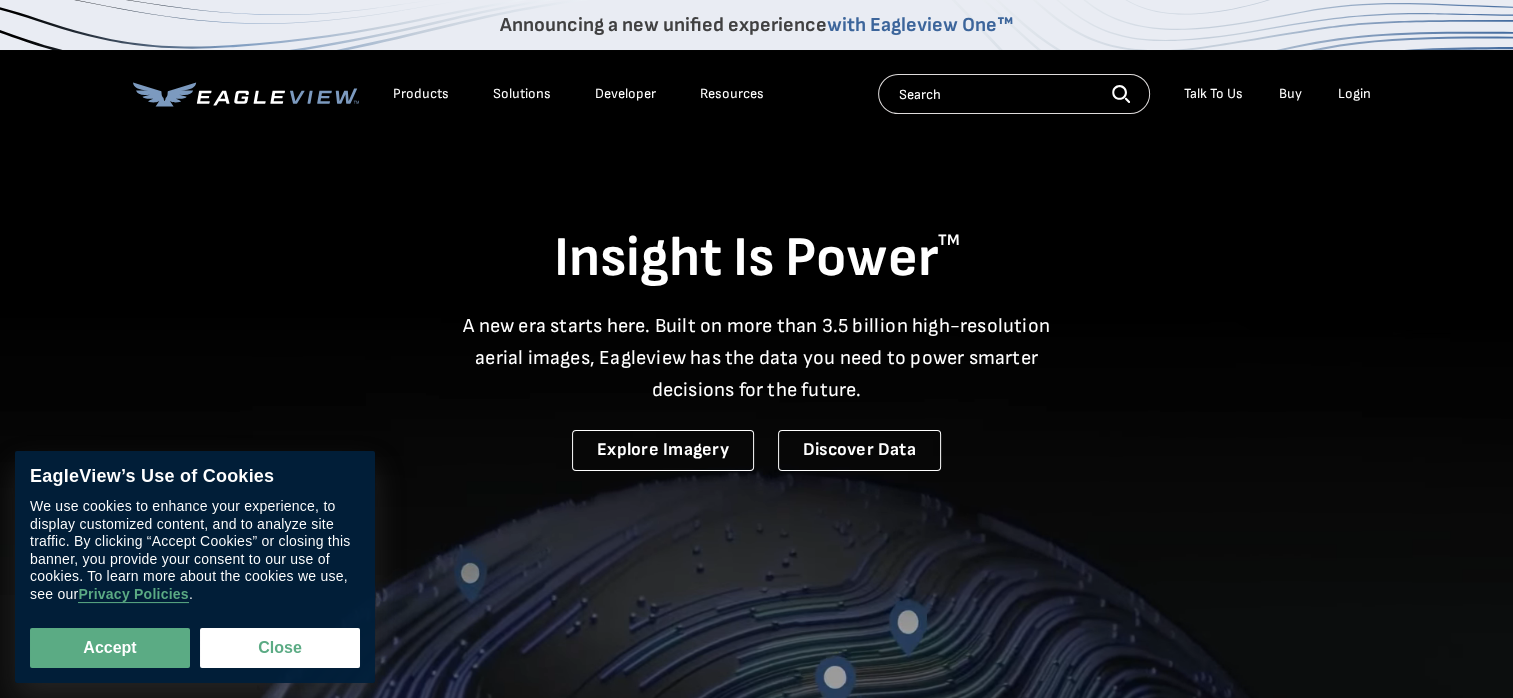 click on "Login" at bounding box center (1354, 94) 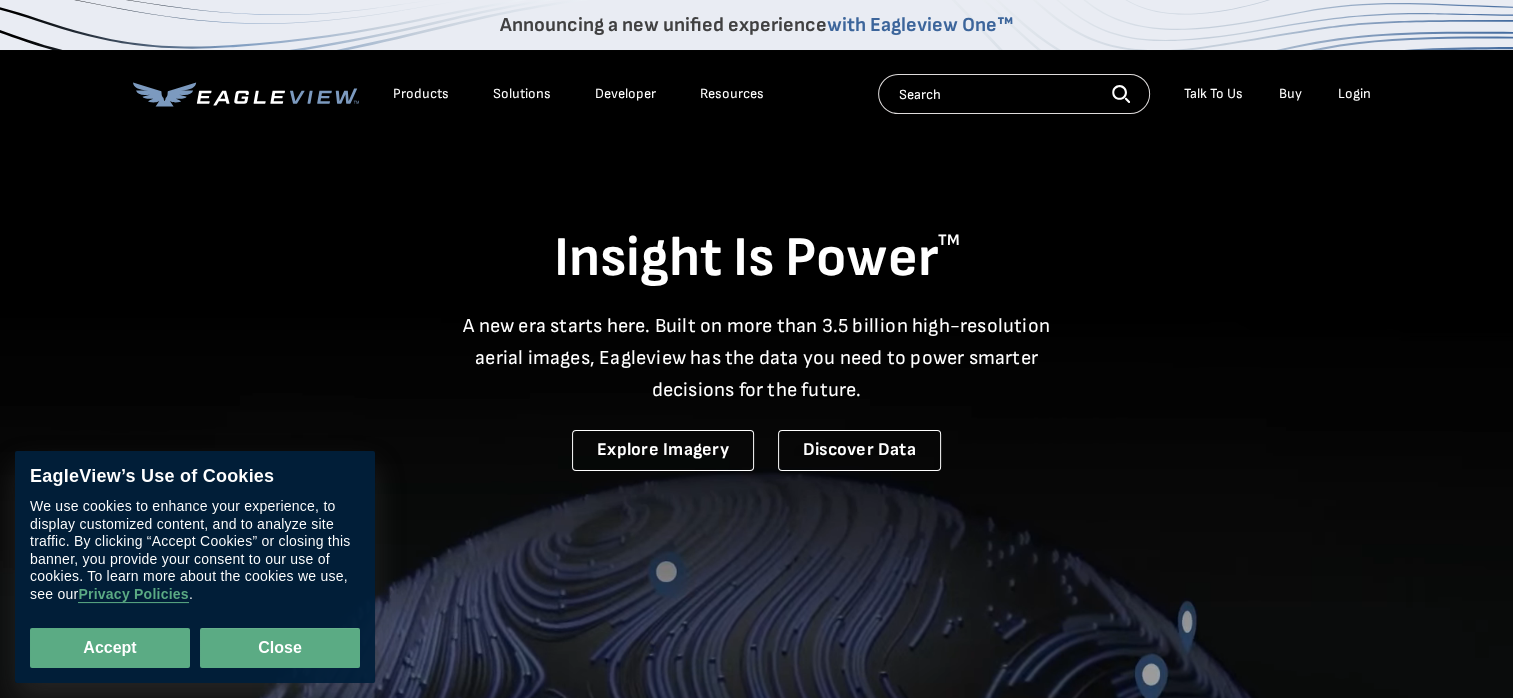 click on "Close" at bounding box center [280, 648] 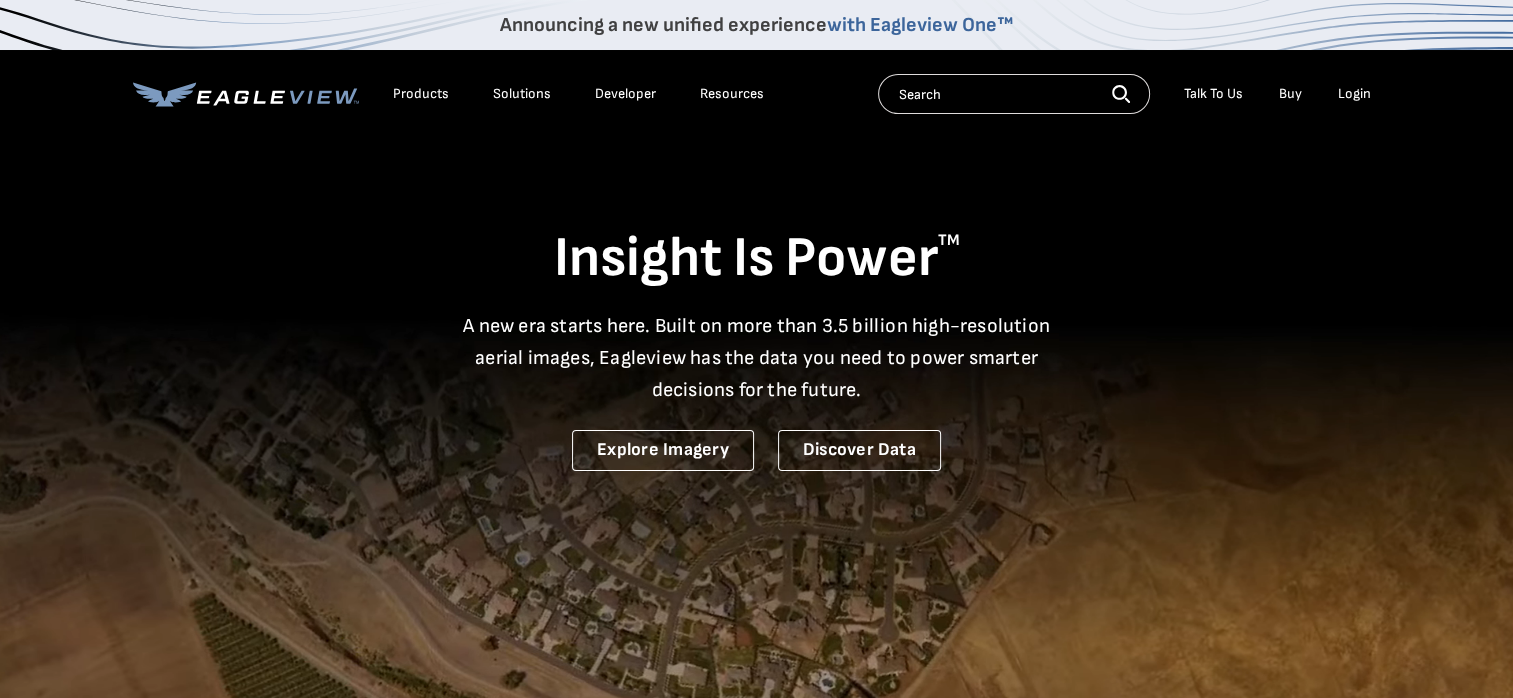 click on "Login" at bounding box center (1354, 94) 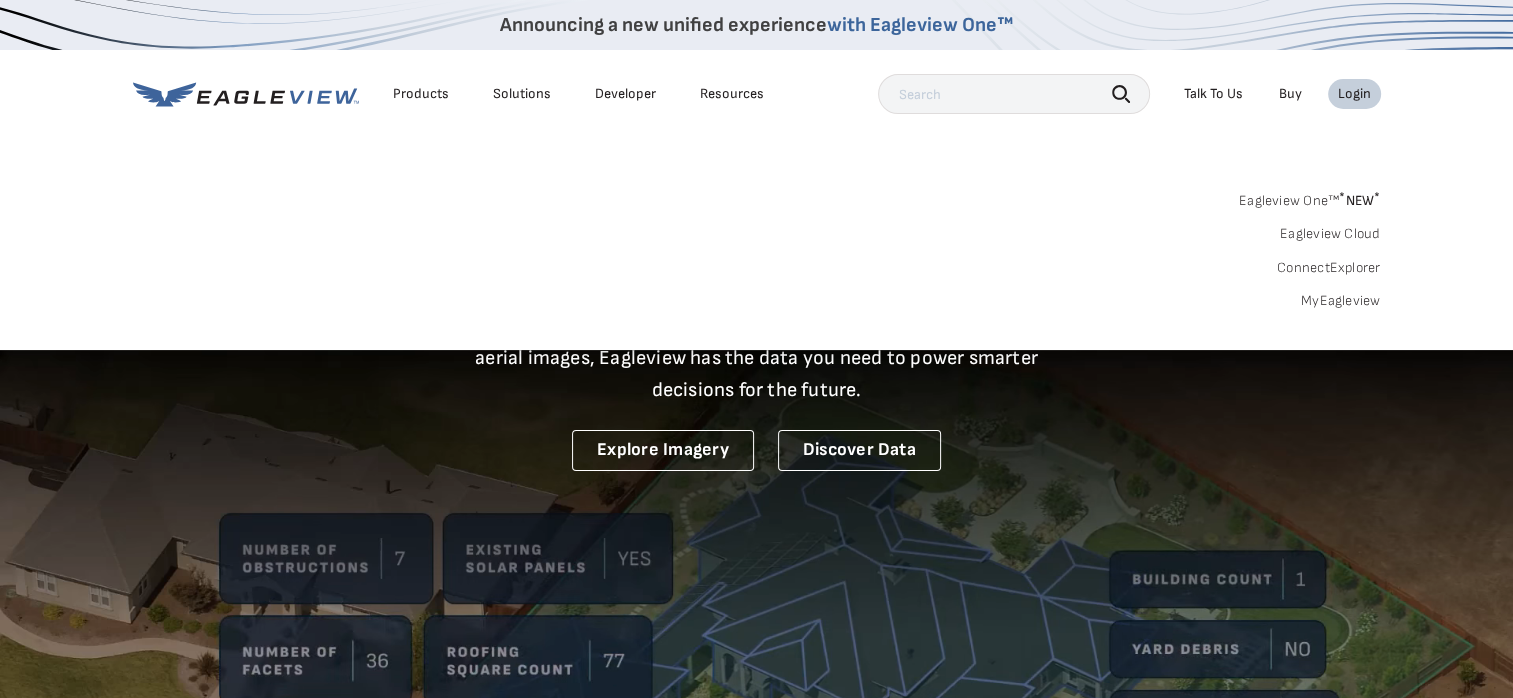 click on "MyEagleview" at bounding box center [1341, 301] 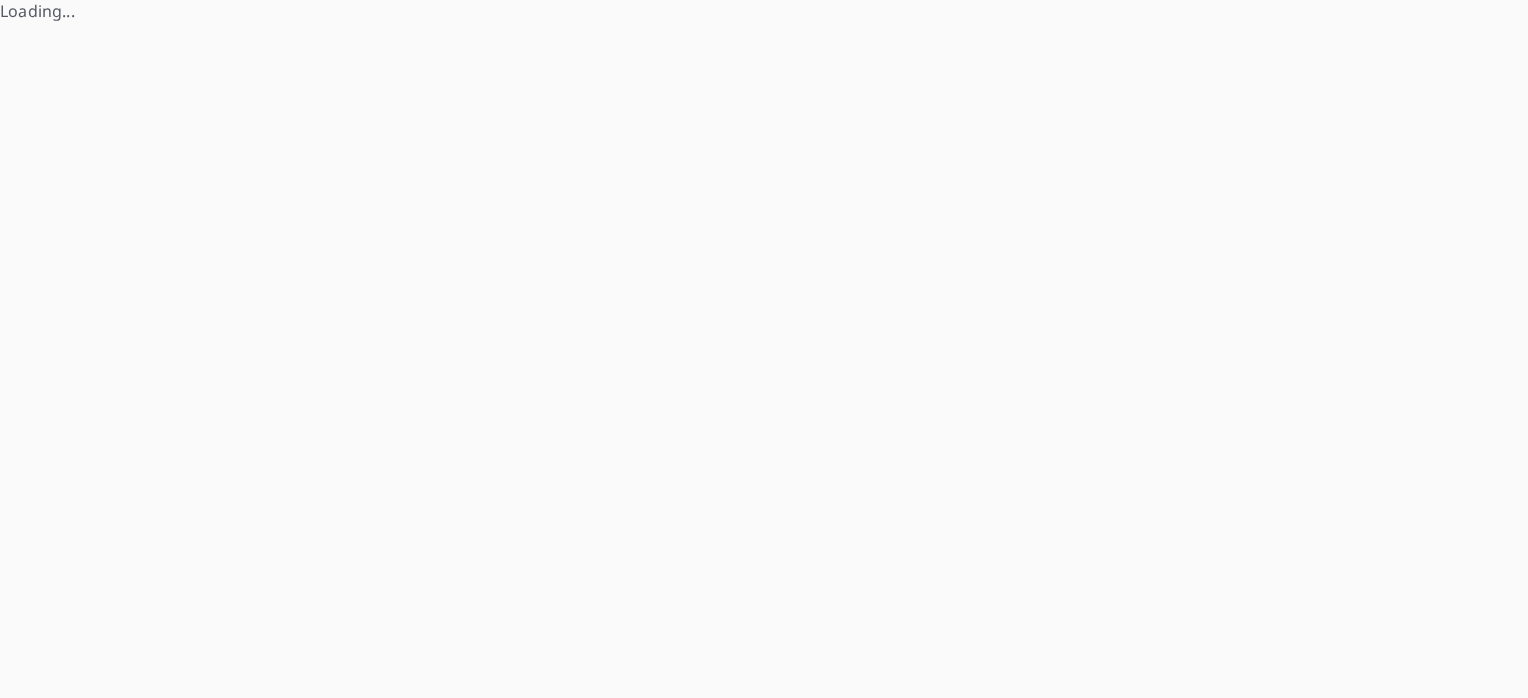 scroll, scrollTop: 0, scrollLeft: 0, axis: both 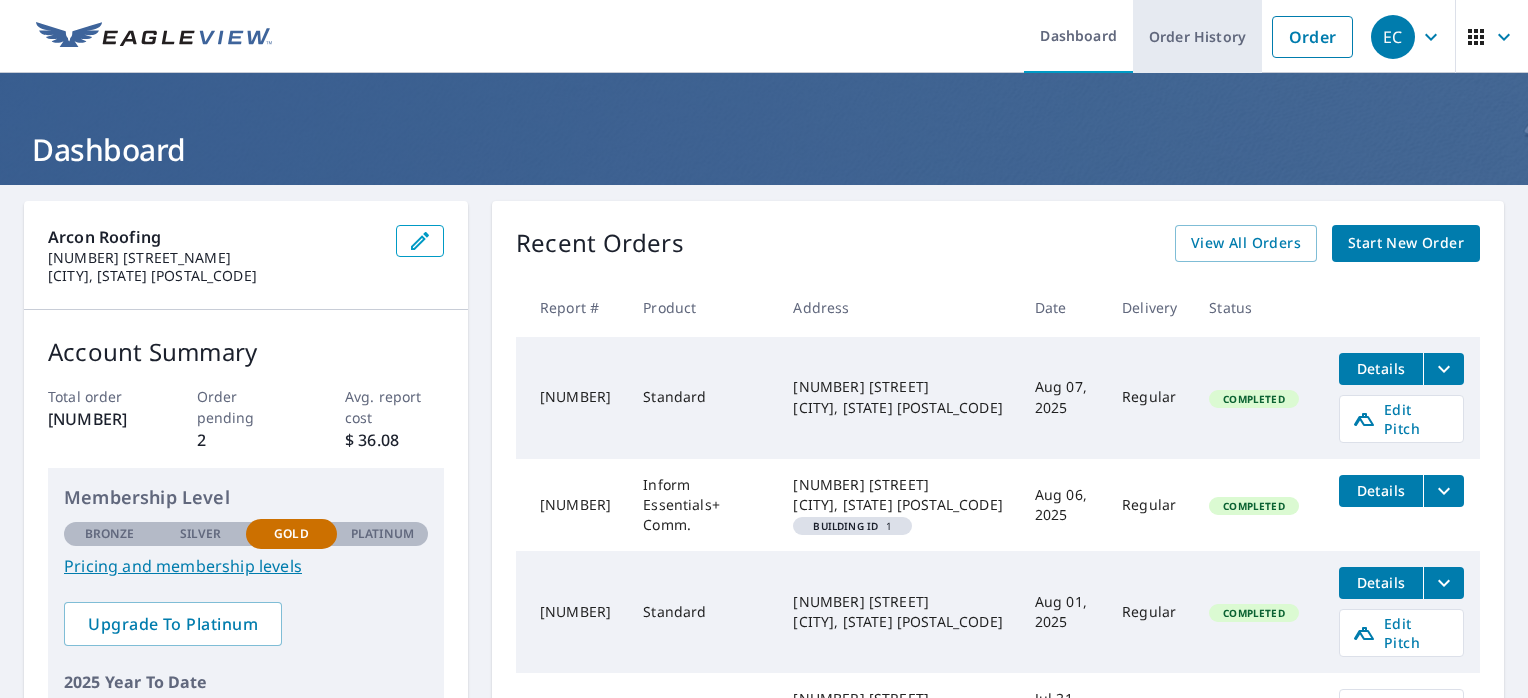 click on "Order History" at bounding box center (1197, 36) 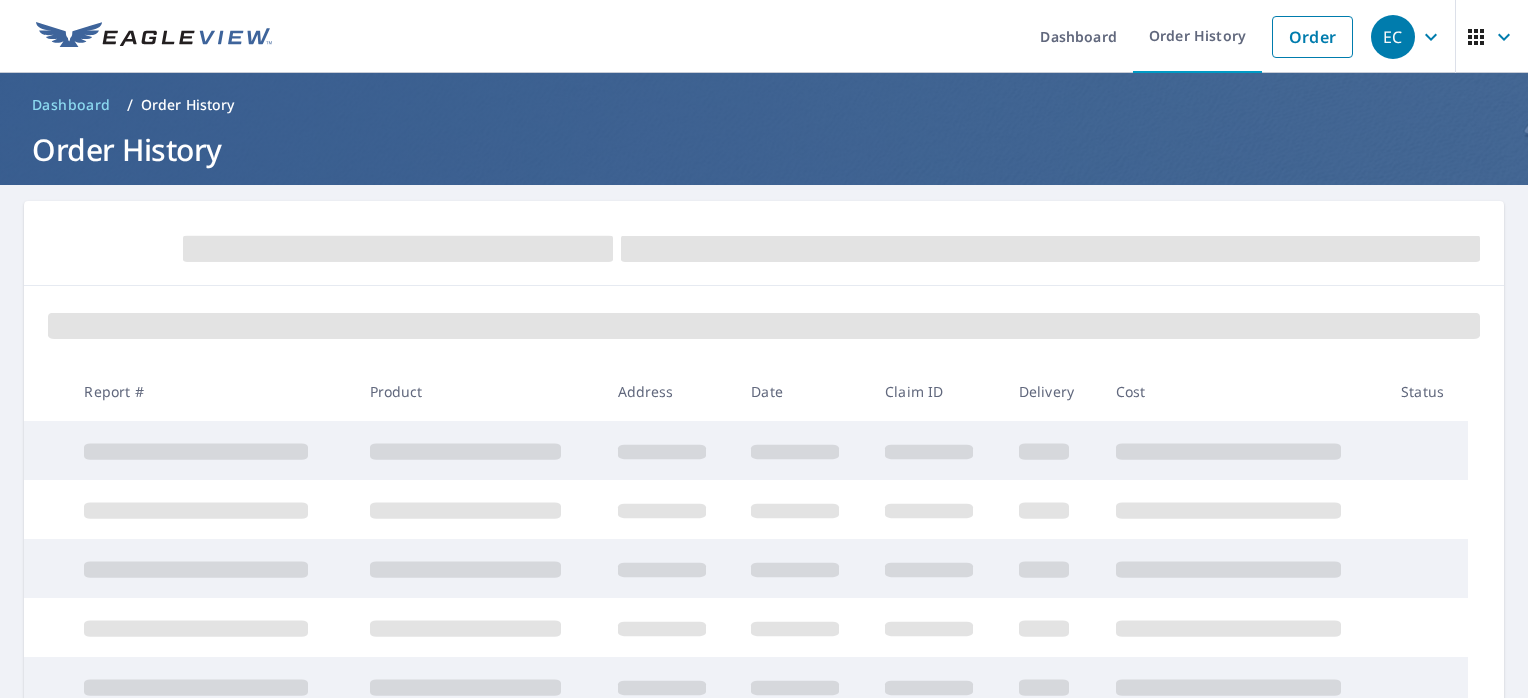click on "Address" at bounding box center (669, 391) 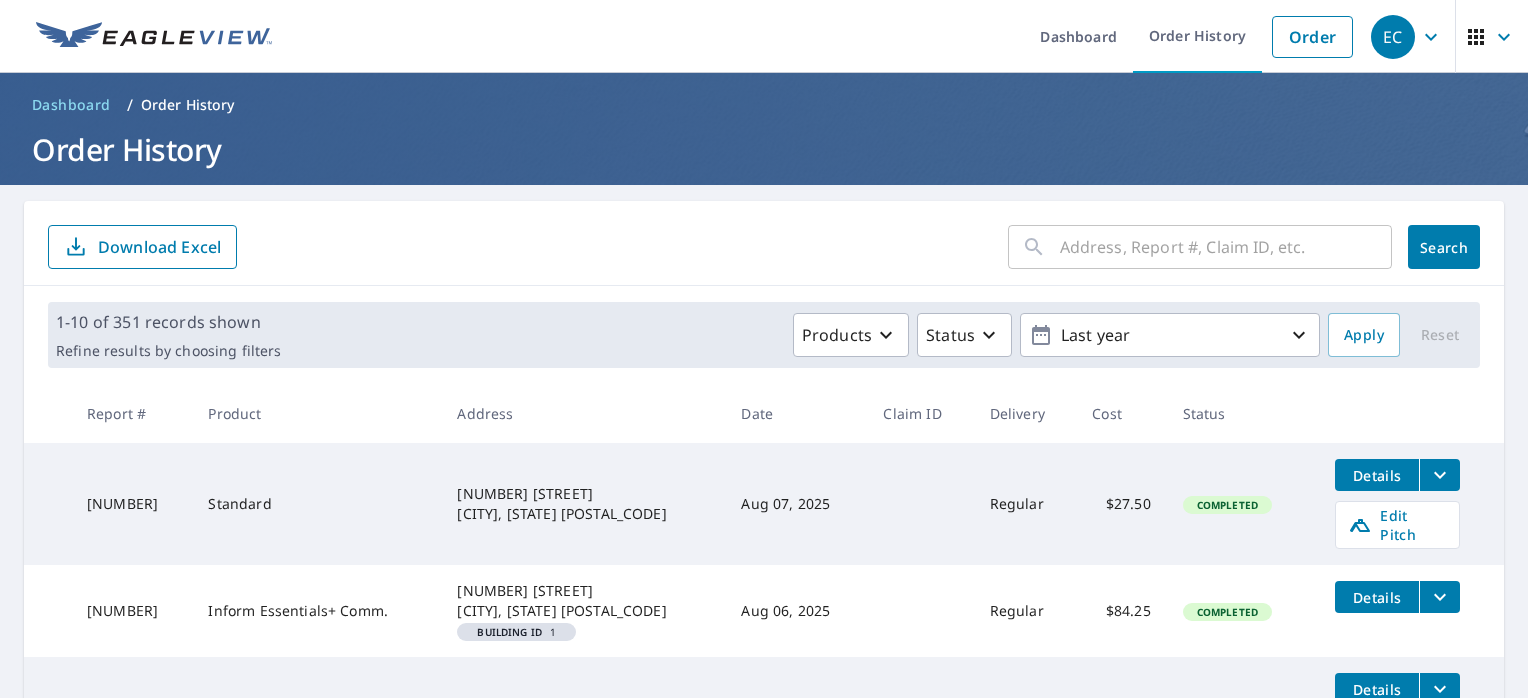 click on "Products Status Last year" at bounding box center (804, 335) 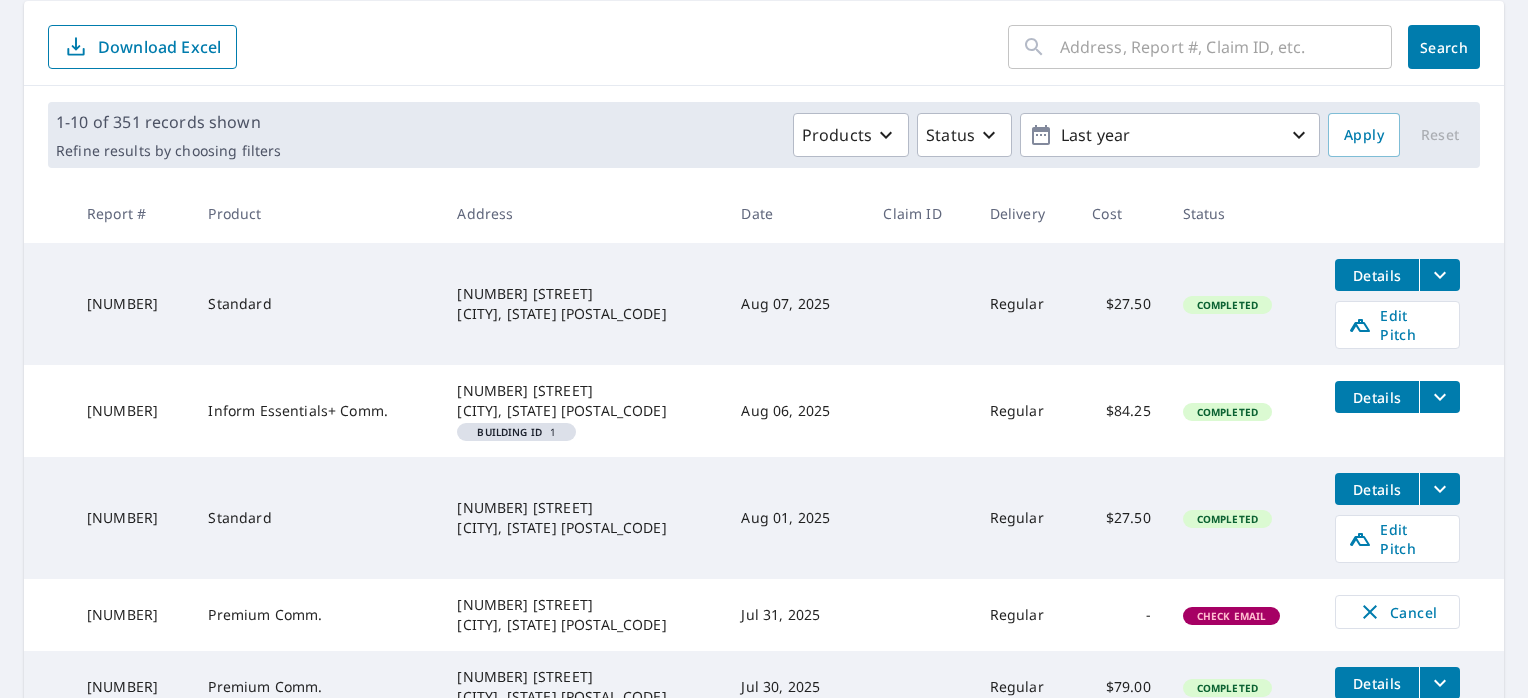 scroll, scrollTop: 100, scrollLeft: 0, axis: vertical 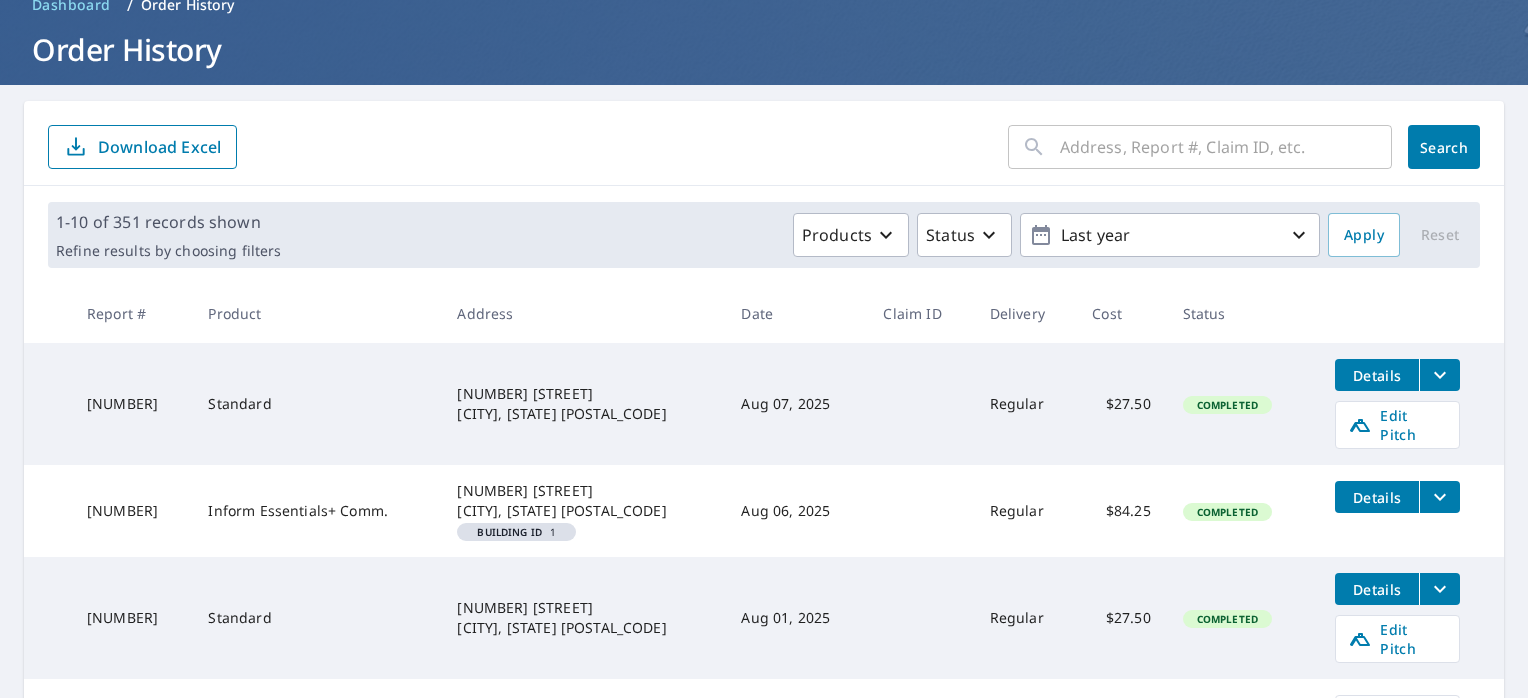 click on "Address" at bounding box center (583, 313) 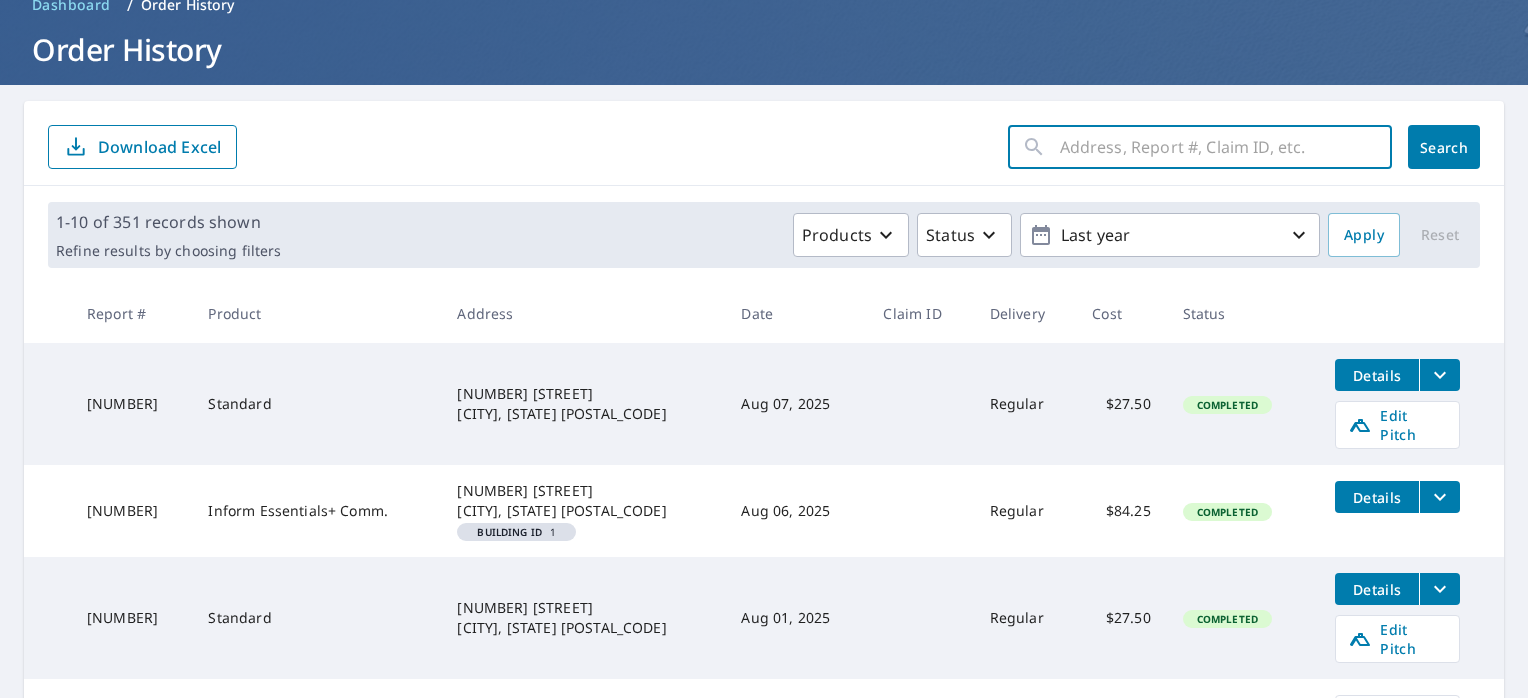 click at bounding box center [1226, 147] 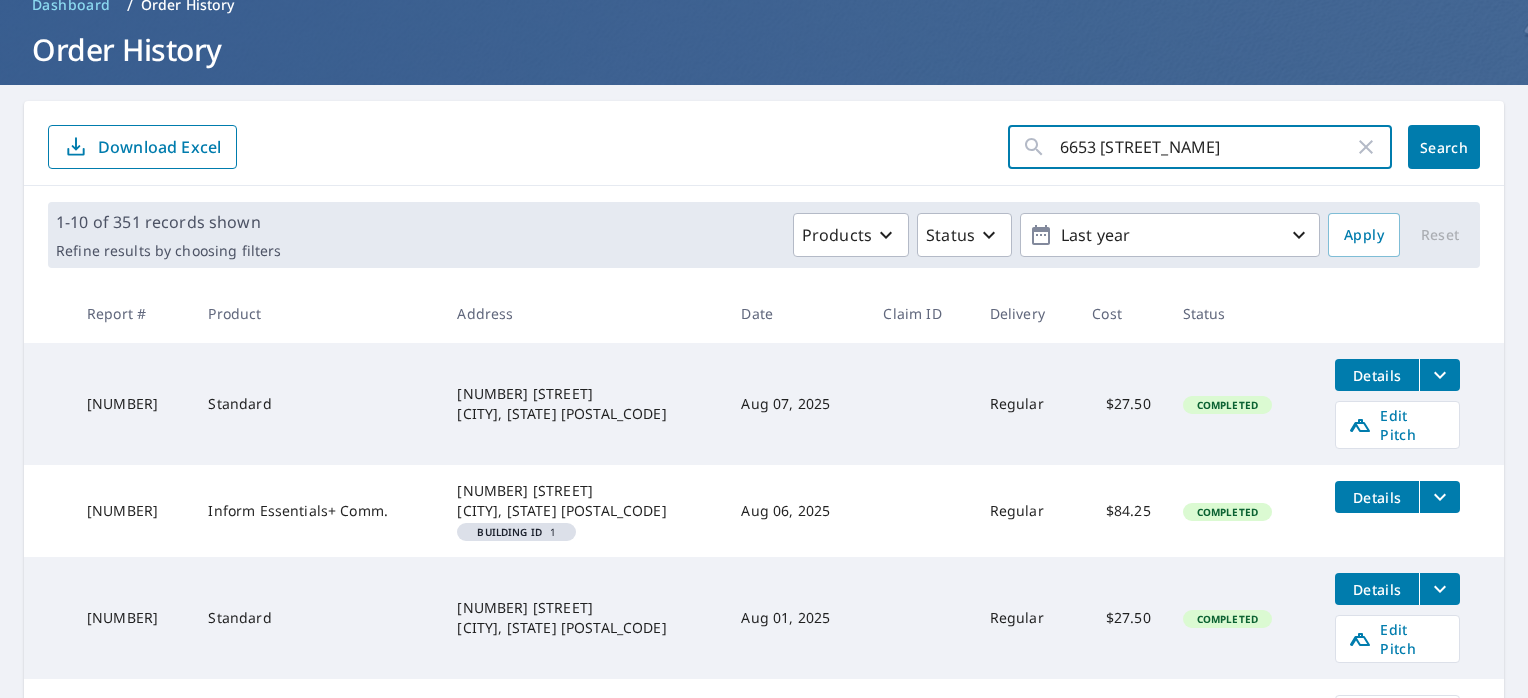 type on "6653 [STREET_NAME]" 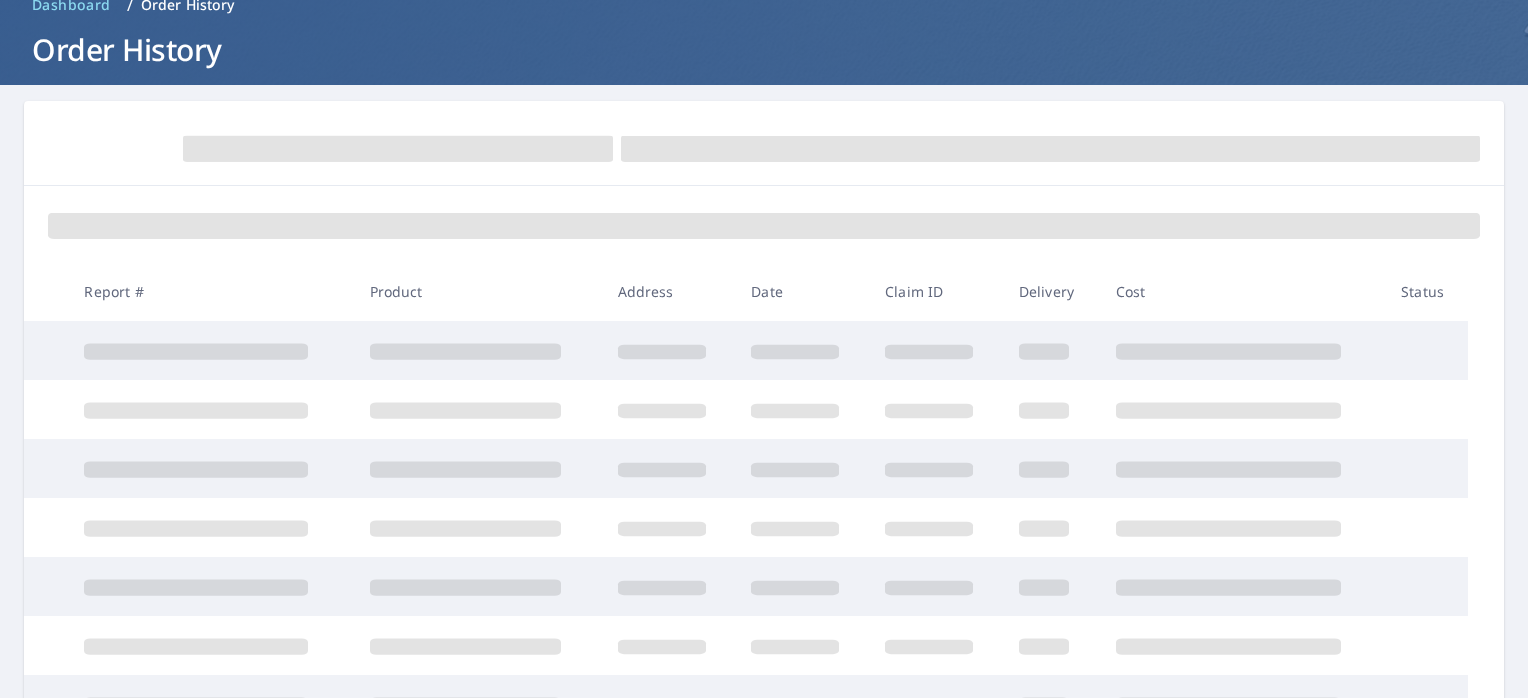 scroll, scrollTop: 0, scrollLeft: 0, axis: both 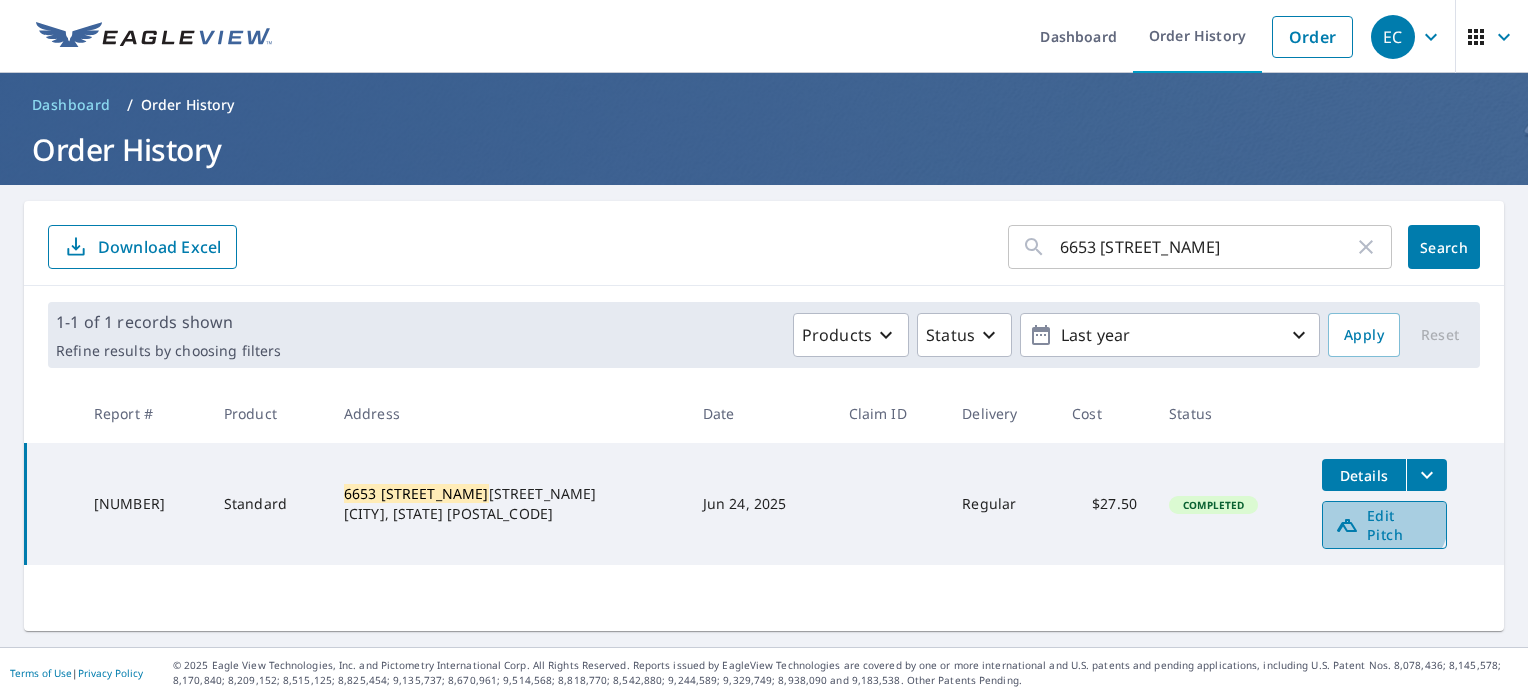click on "Edit Pitch" at bounding box center [1384, 525] 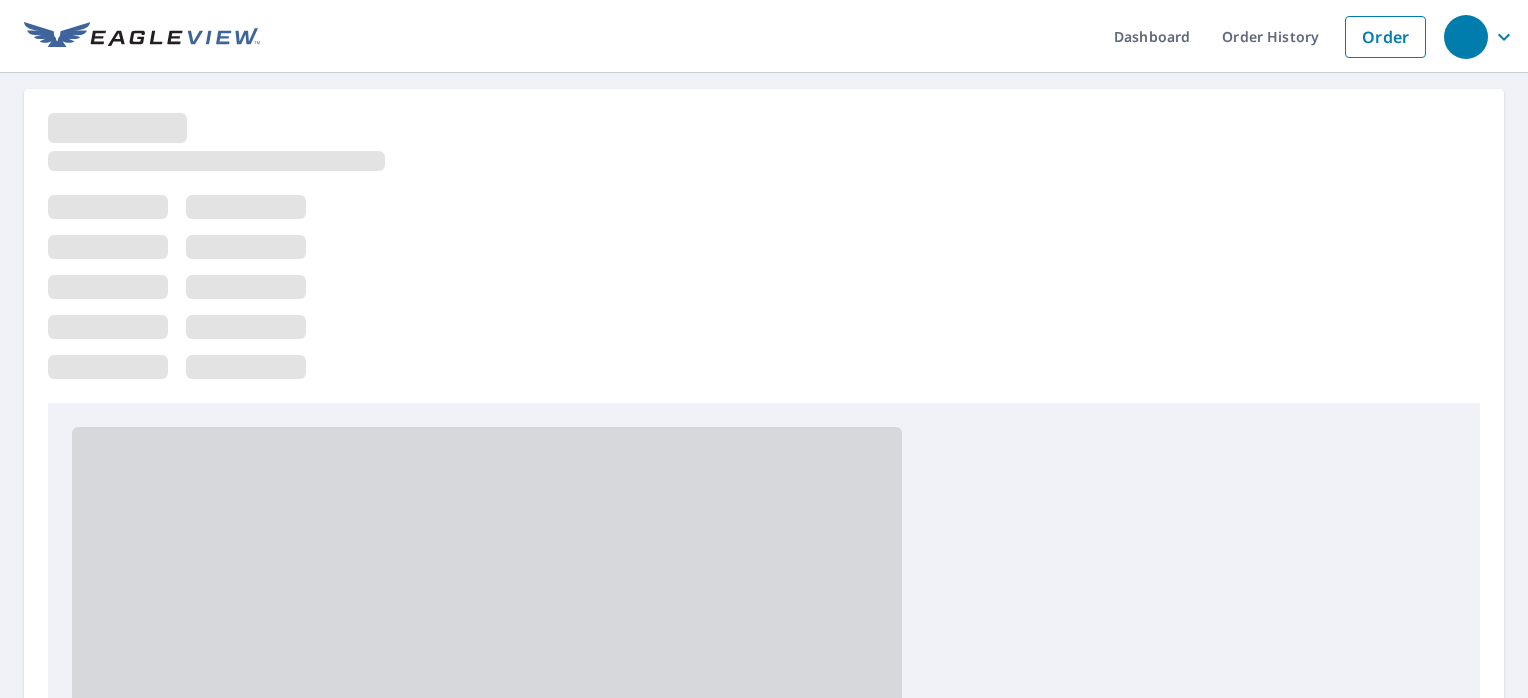 scroll, scrollTop: 0, scrollLeft: 0, axis: both 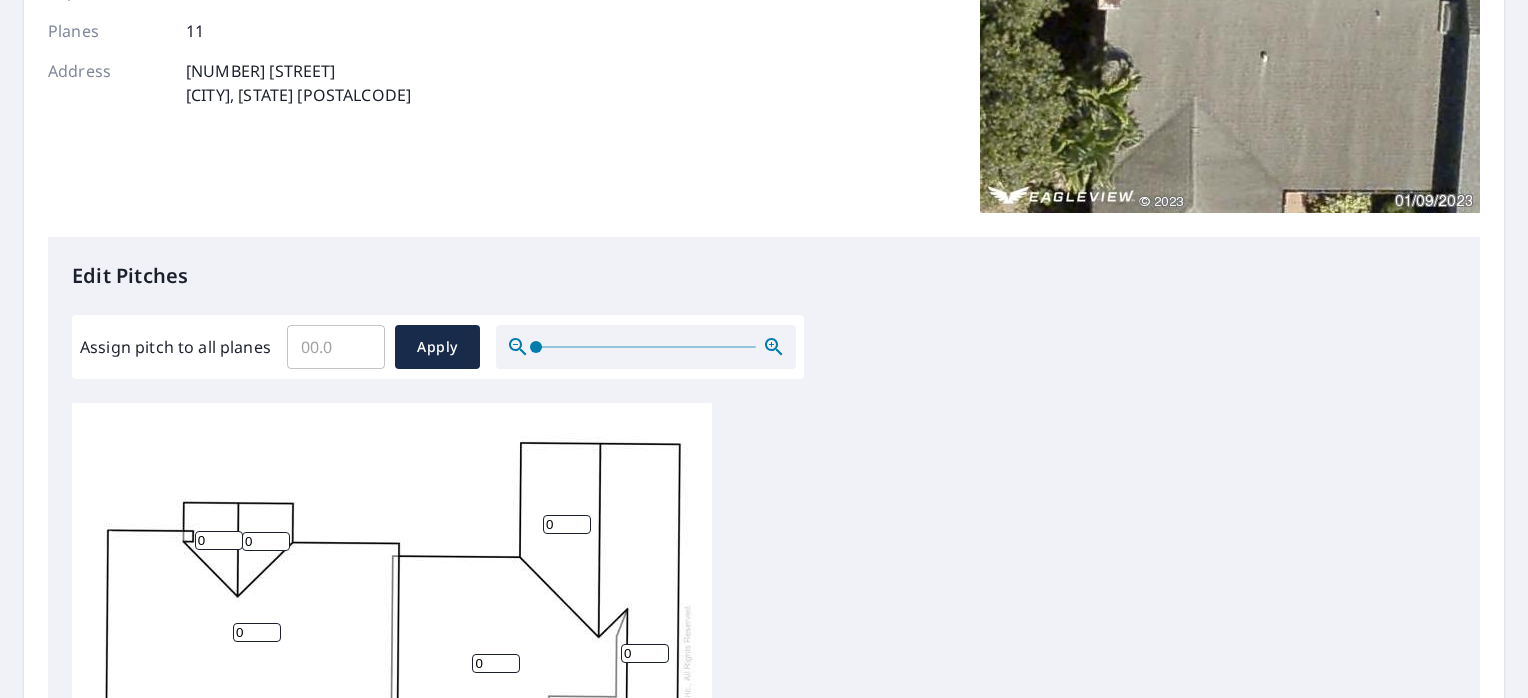 click on "Assign pitch to all planes" at bounding box center [336, 347] 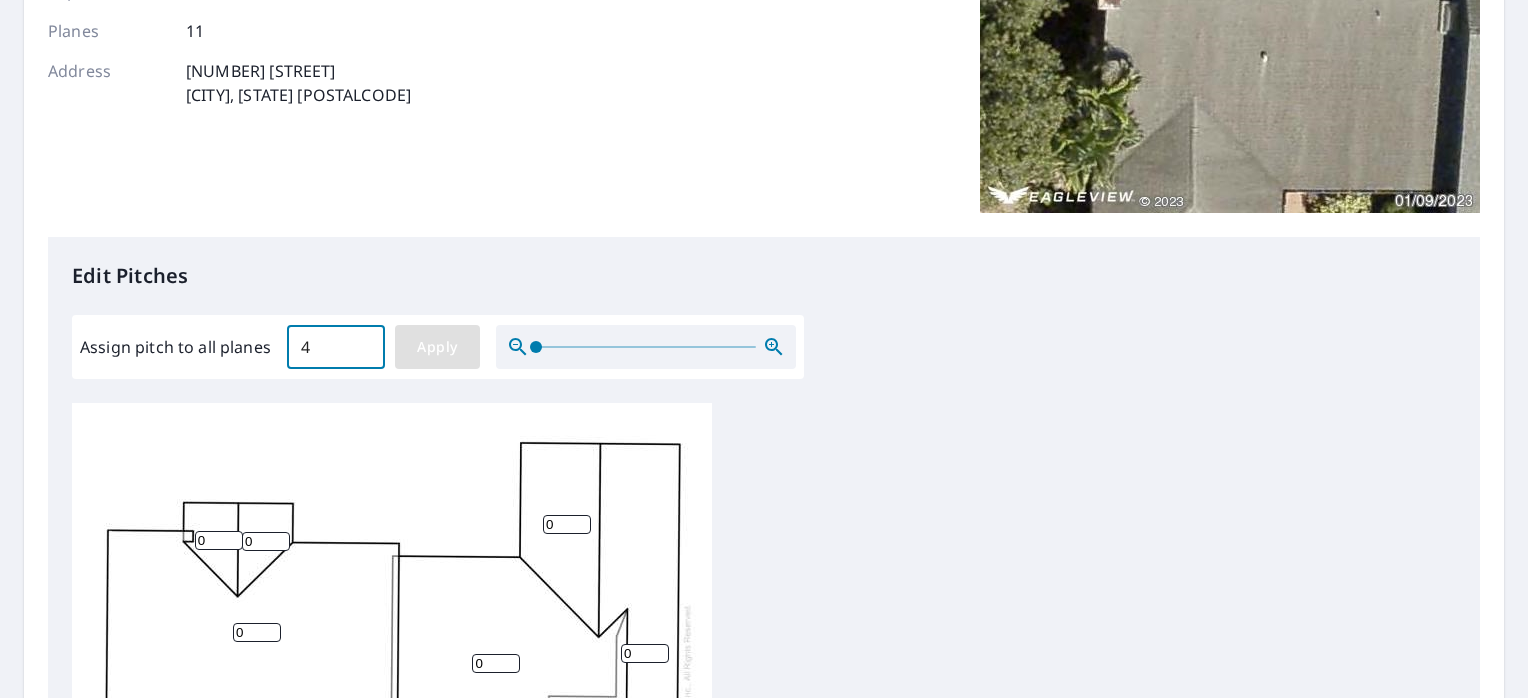 type on "4" 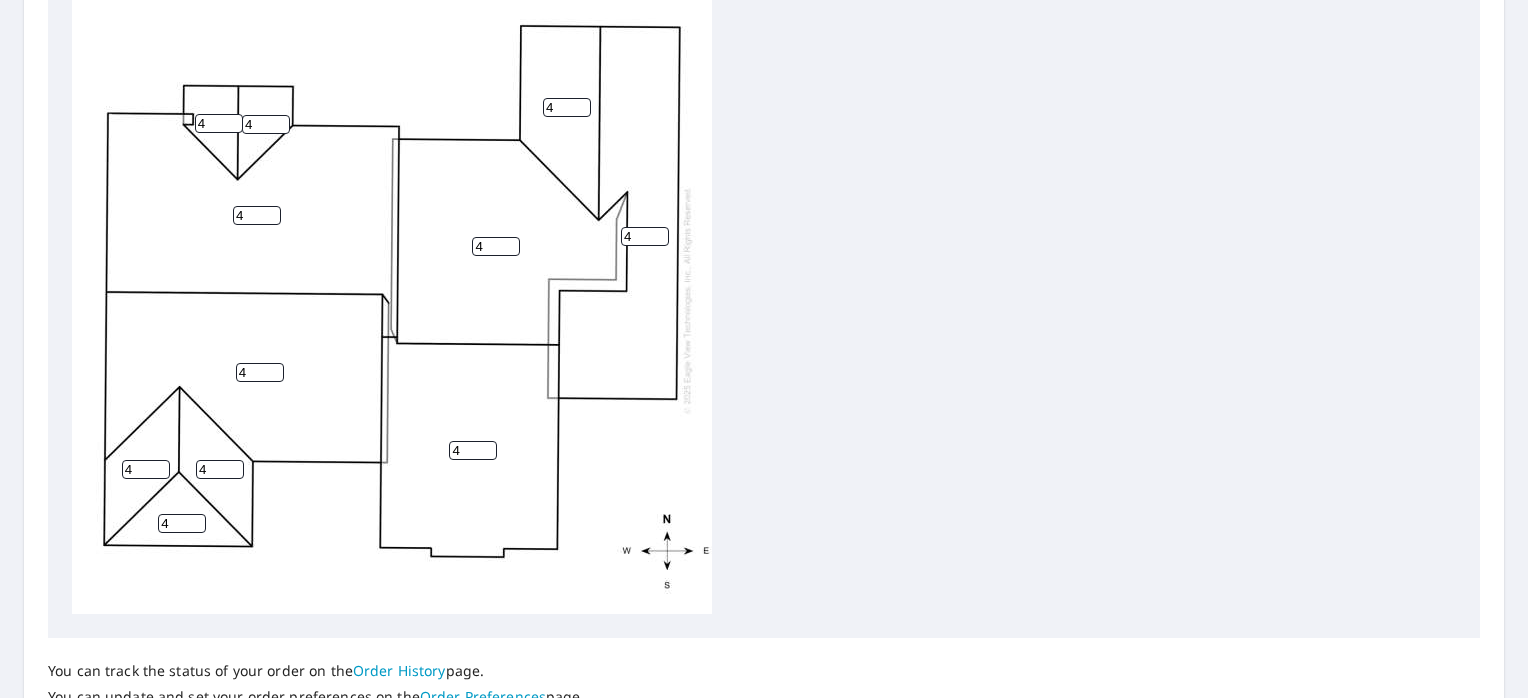 scroll, scrollTop: 884, scrollLeft: 0, axis: vertical 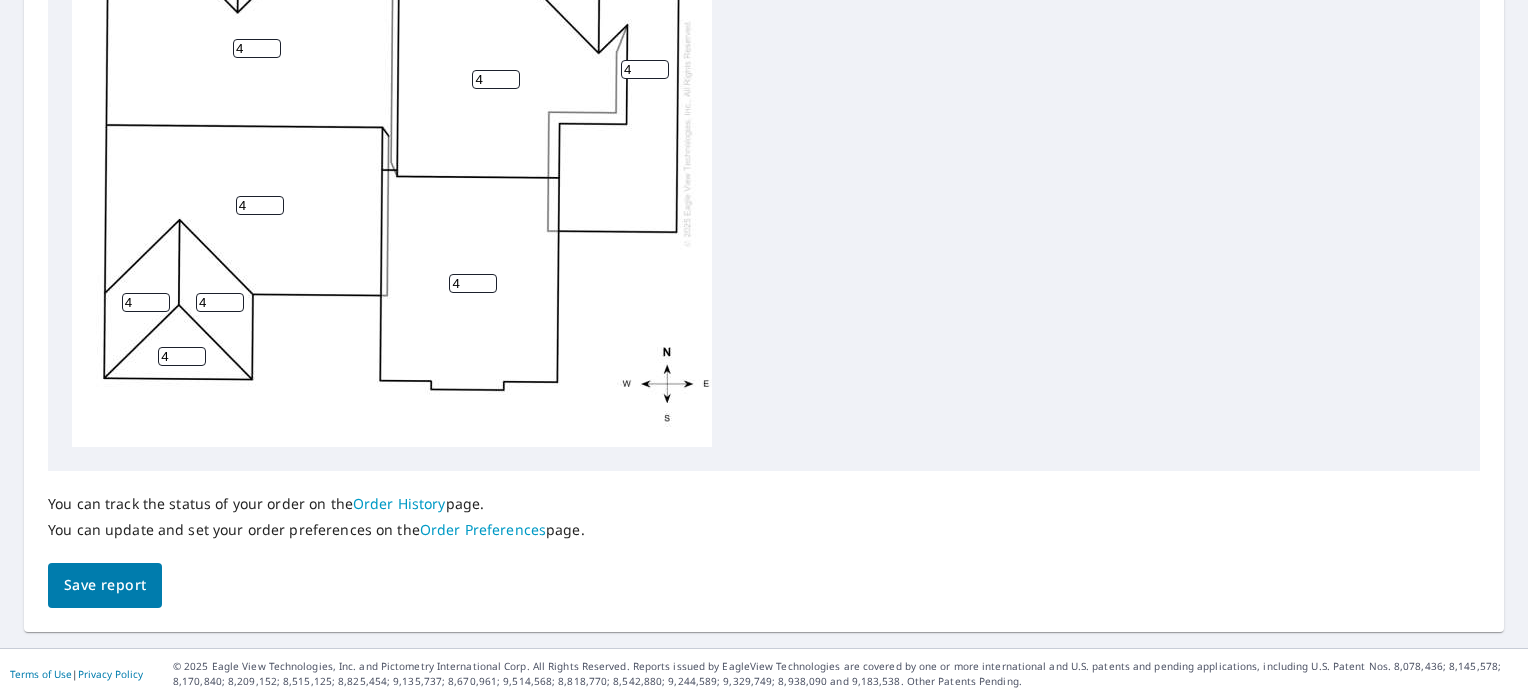 click on "Save report" at bounding box center [105, 585] 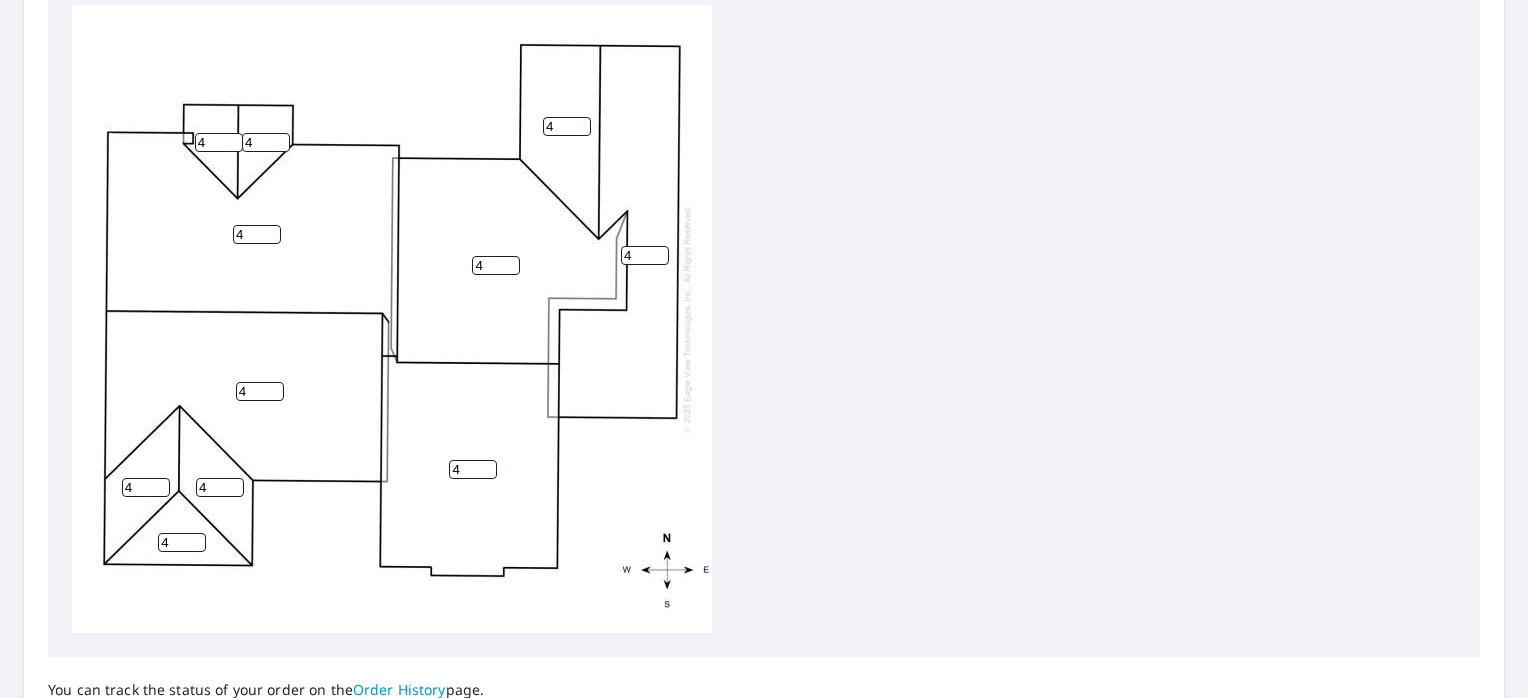 scroll, scrollTop: 956, scrollLeft: 0, axis: vertical 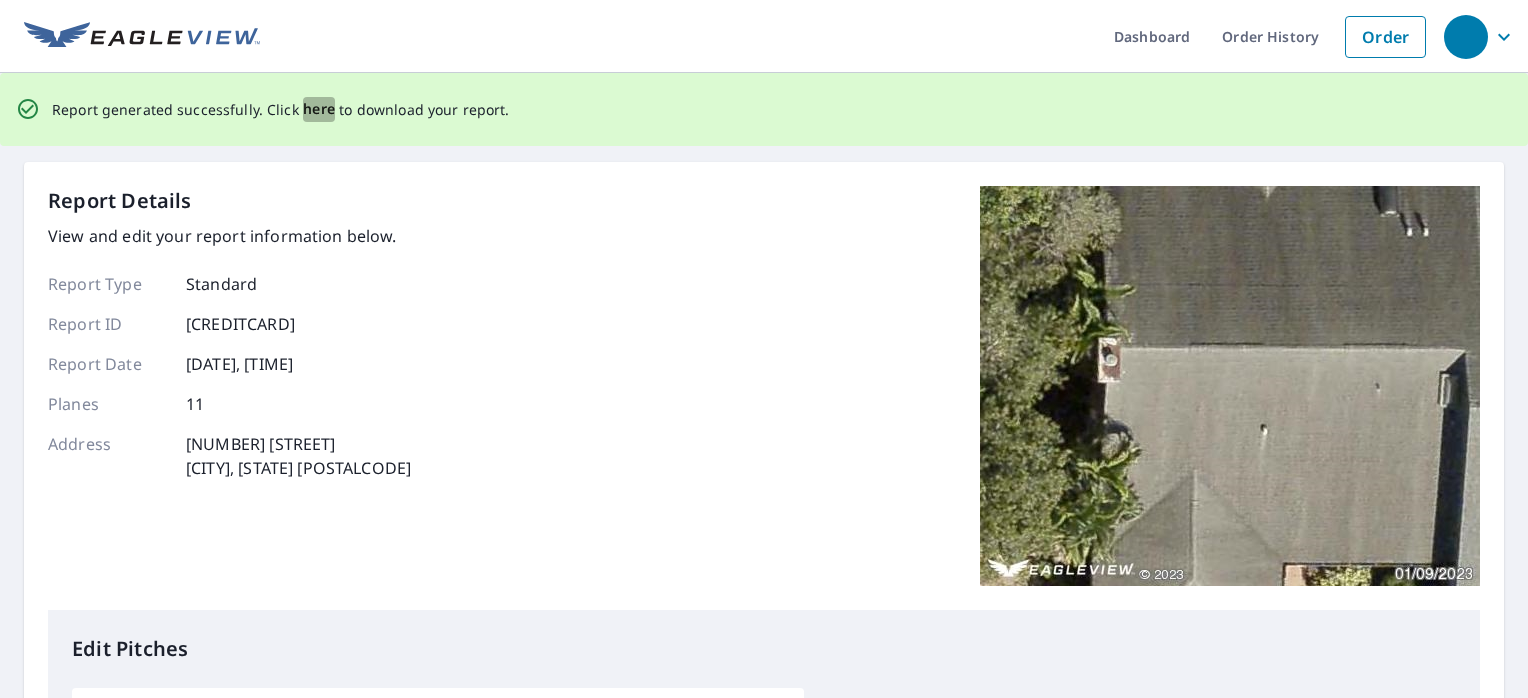 click on "here" at bounding box center [319, 109] 